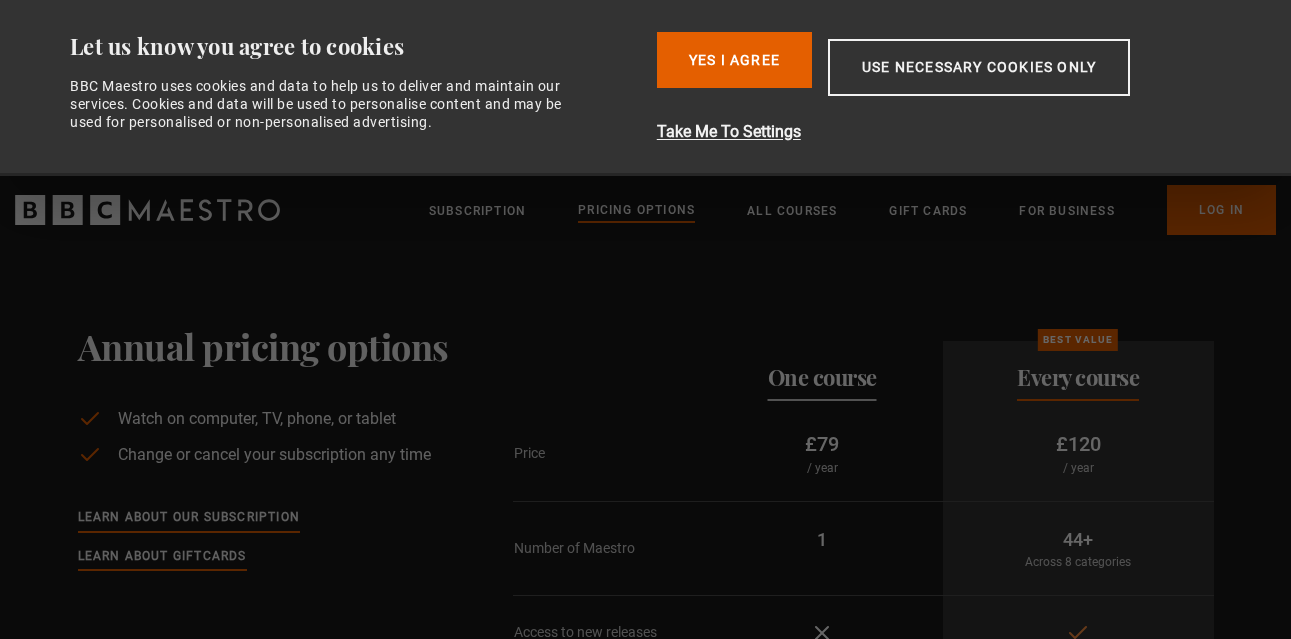 scroll, scrollTop: 0, scrollLeft: 0, axis: both 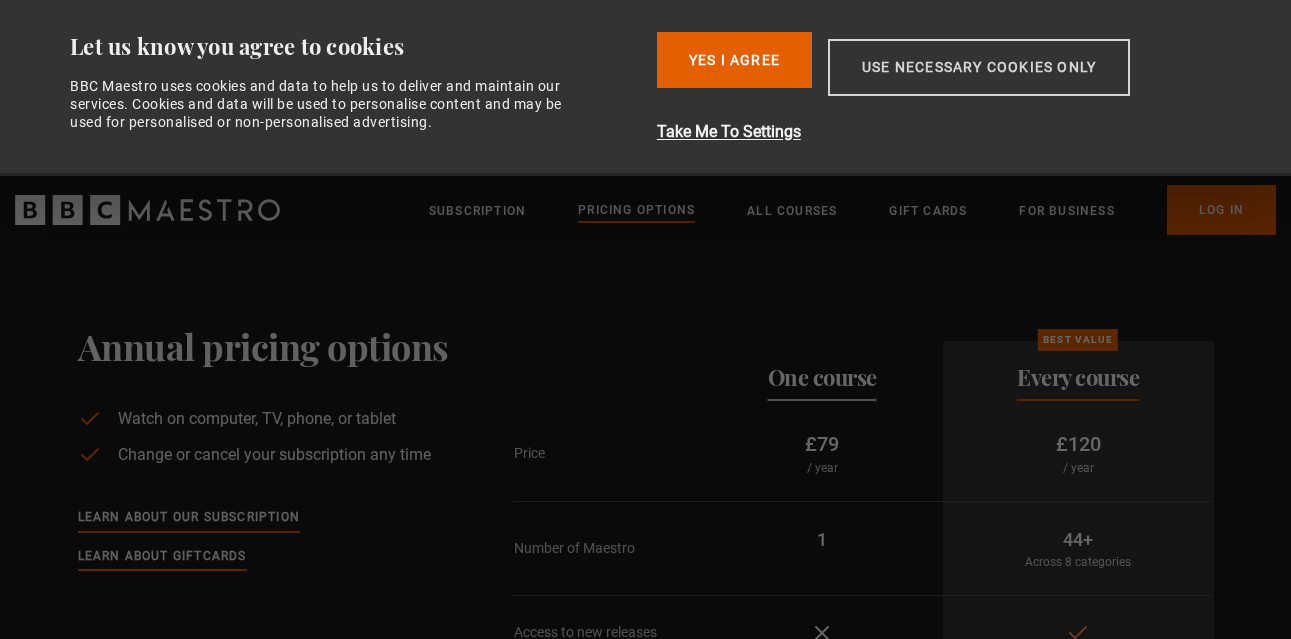 click on "Use necessary cookies only" at bounding box center [979, 67] 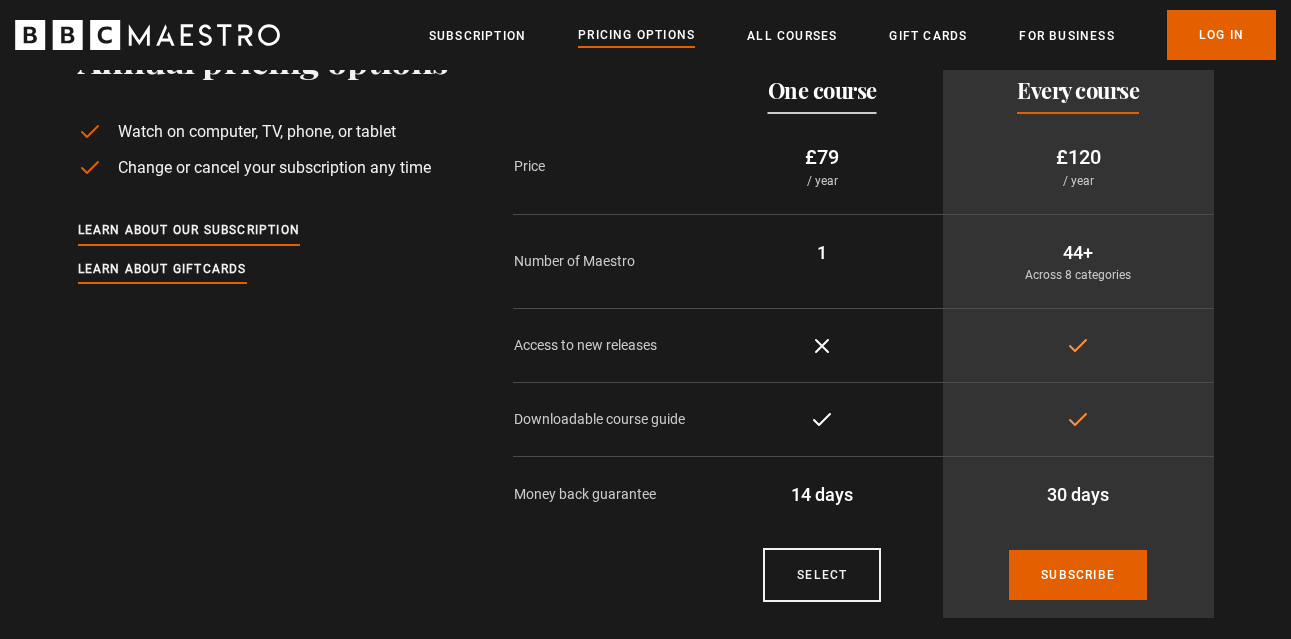 scroll, scrollTop: 120, scrollLeft: 0, axis: vertical 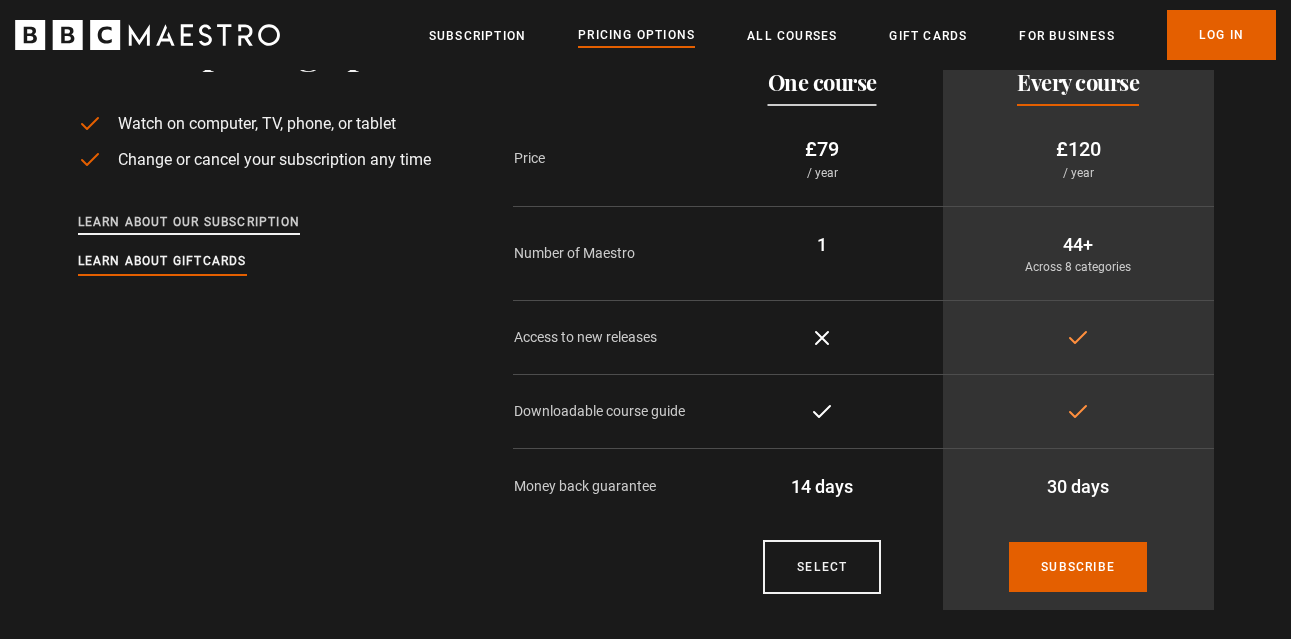 click on "Learn about our subscription" at bounding box center [189, 223] 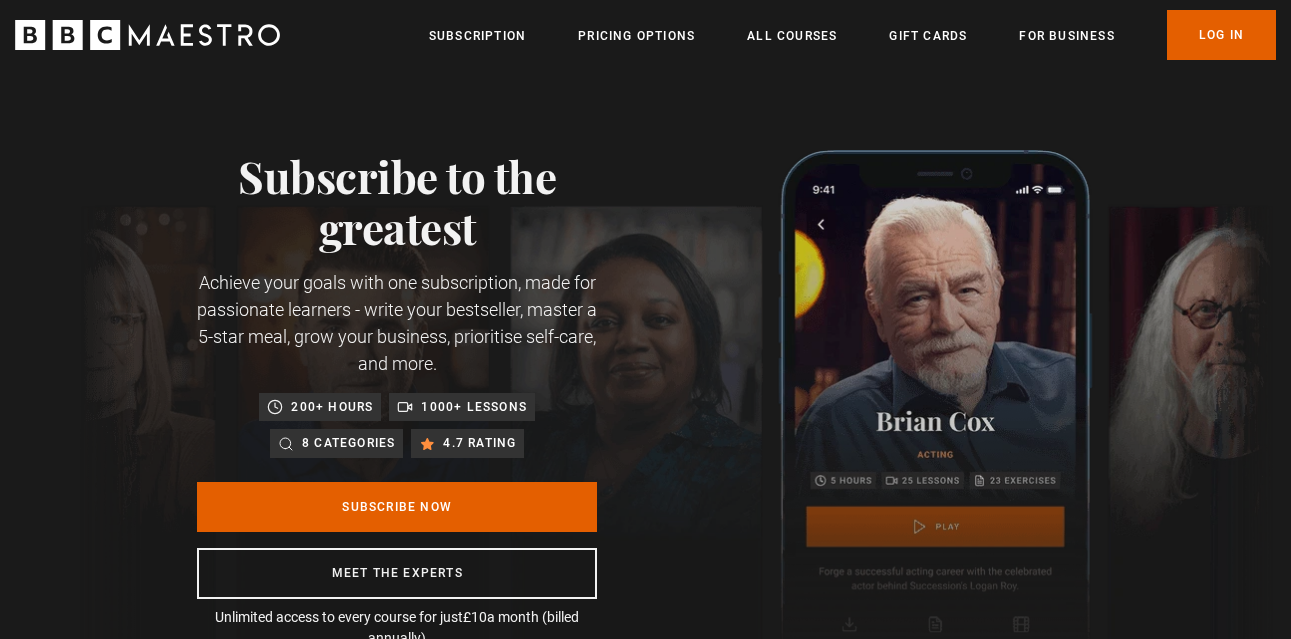 scroll, scrollTop: 0, scrollLeft: 0, axis: both 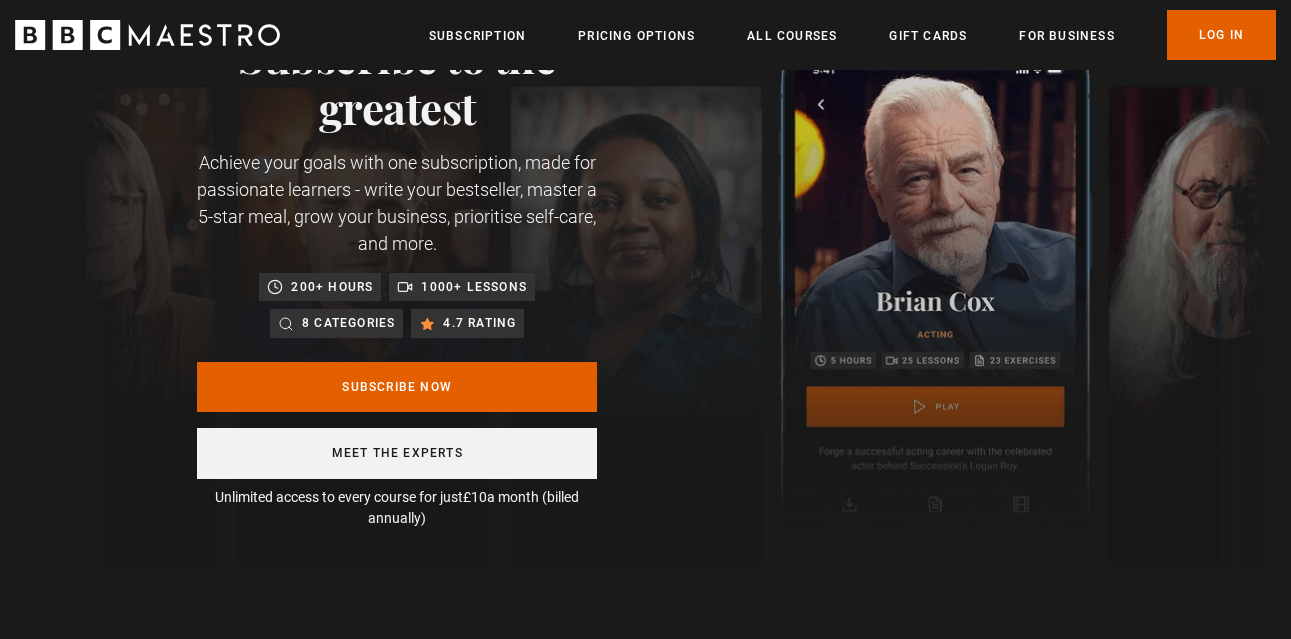 click on "Meet the experts" at bounding box center (397, 453) 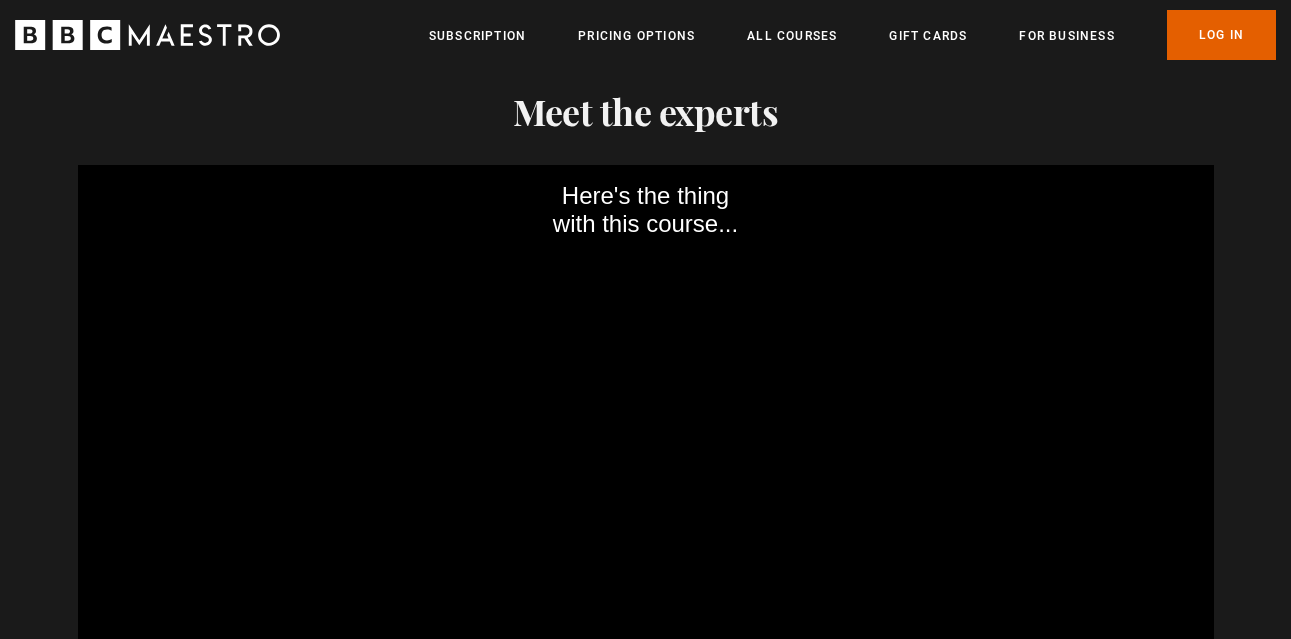 scroll, scrollTop: 1951, scrollLeft: 0, axis: vertical 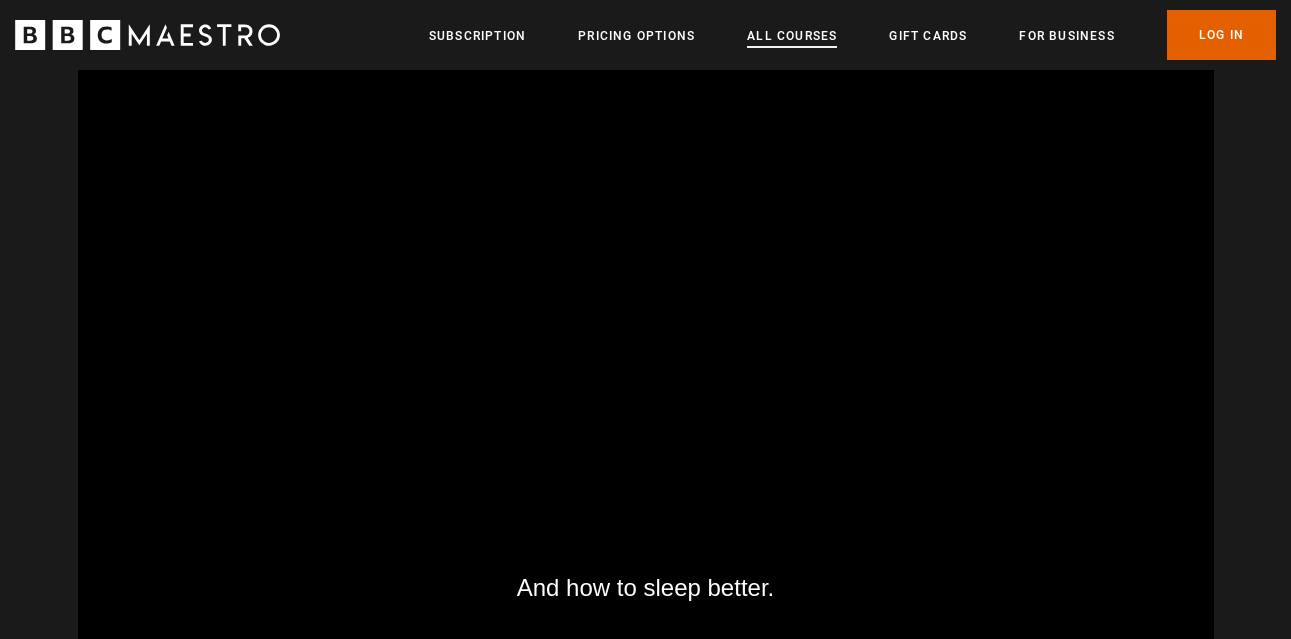 click on "All Courses" at bounding box center [792, 36] 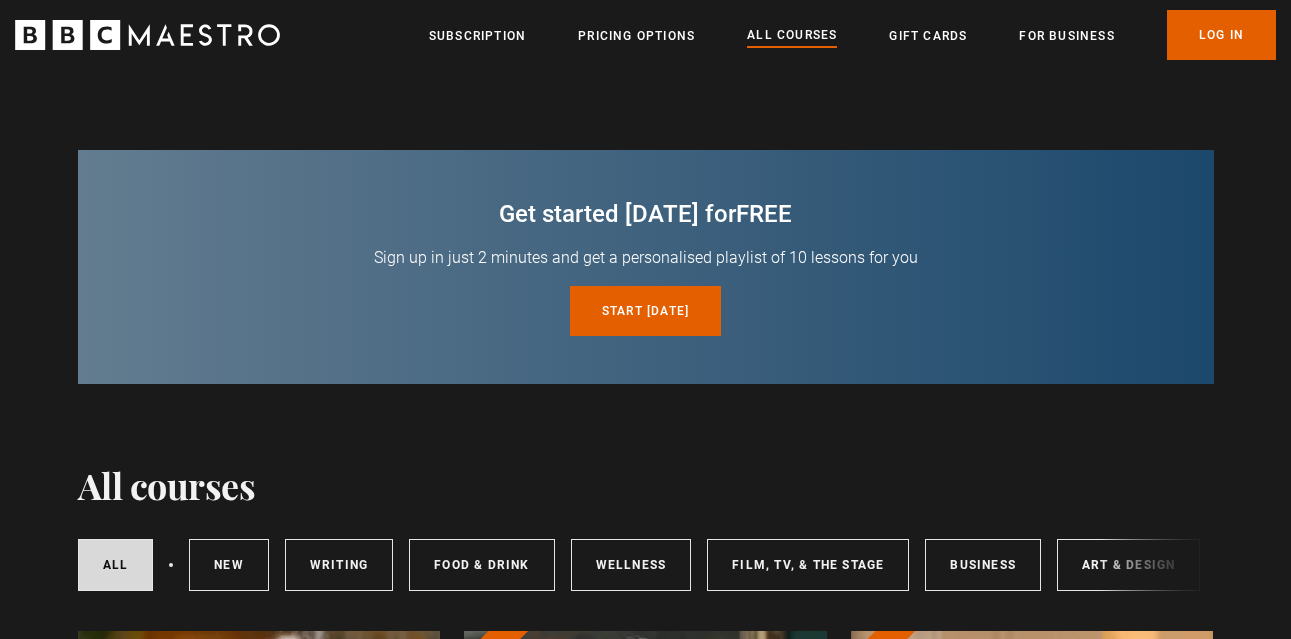 scroll, scrollTop: 0, scrollLeft: 0, axis: both 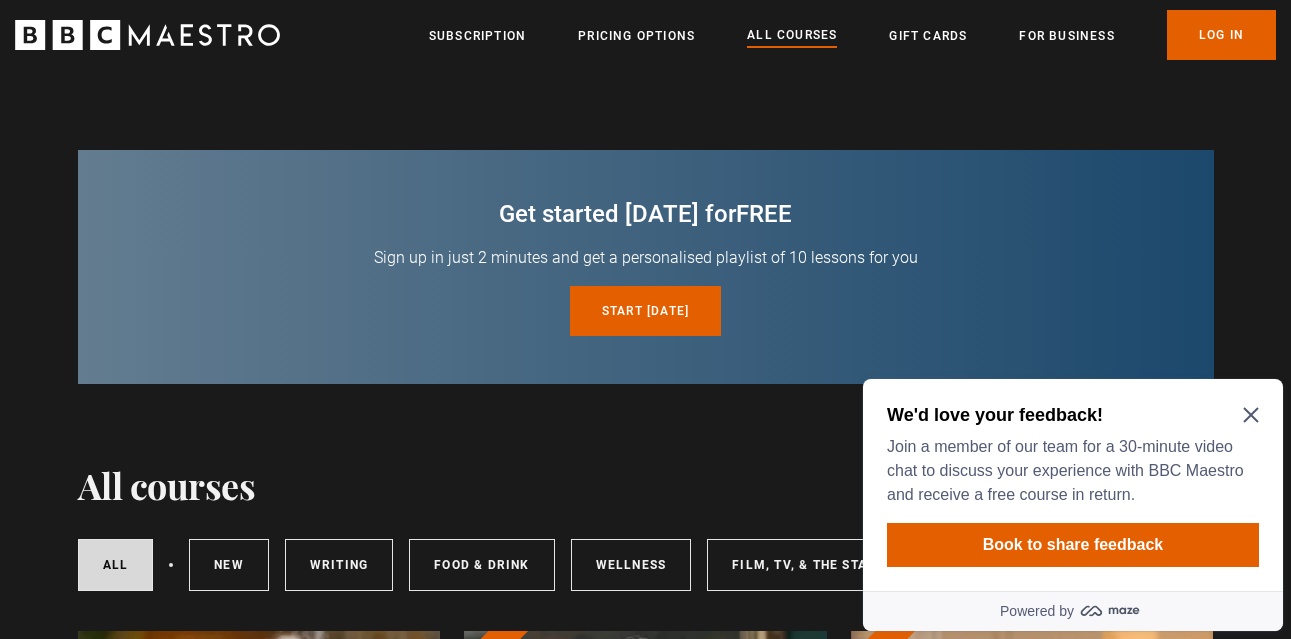 click 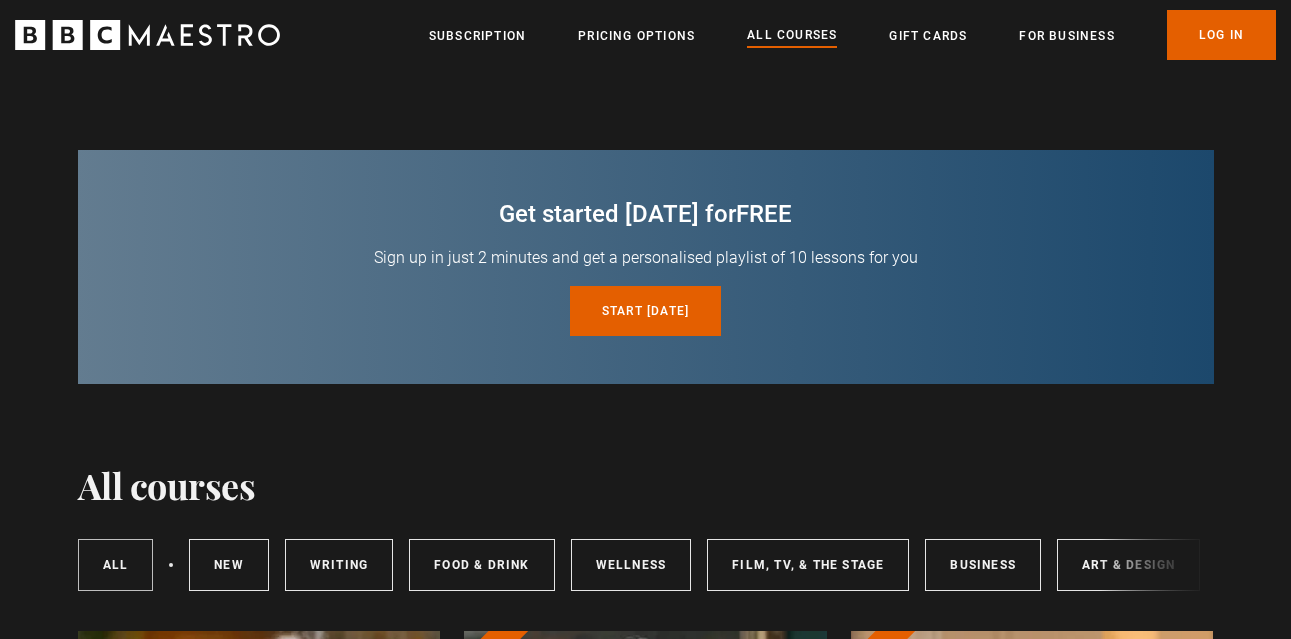 click on "All courses" at bounding box center (116, 565) 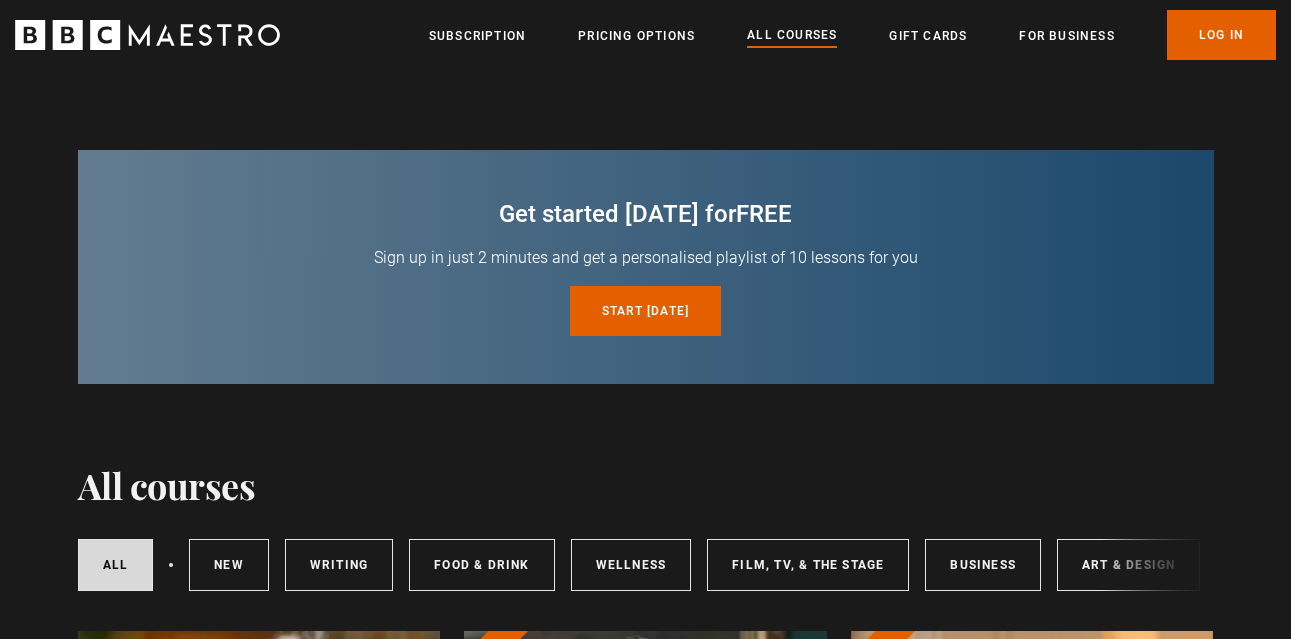 scroll, scrollTop: 0, scrollLeft: 0, axis: both 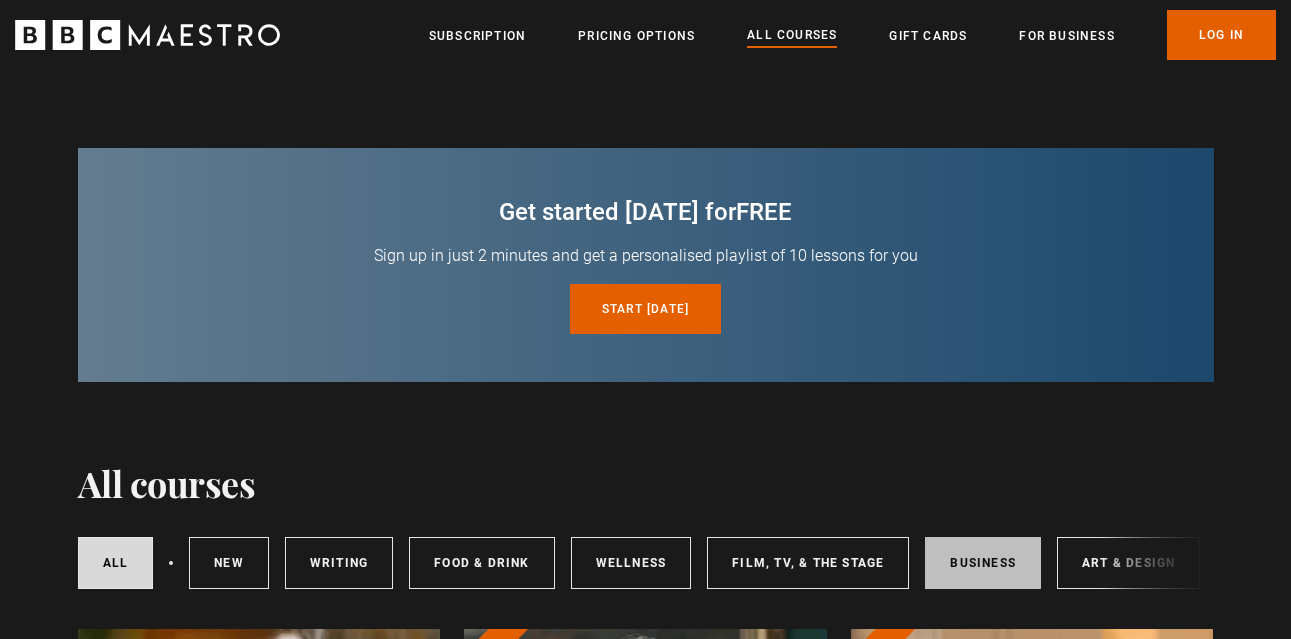 click on "Business" at bounding box center [983, 563] 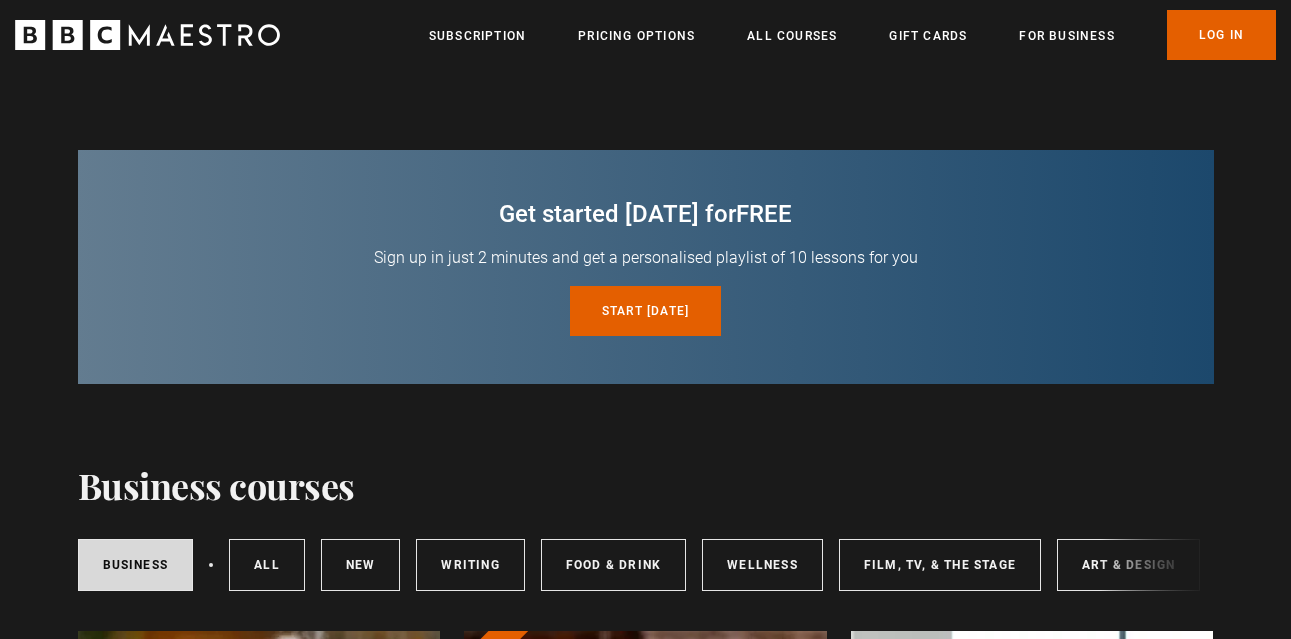 scroll, scrollTop: 0, scrollLeft: 0, axis: both 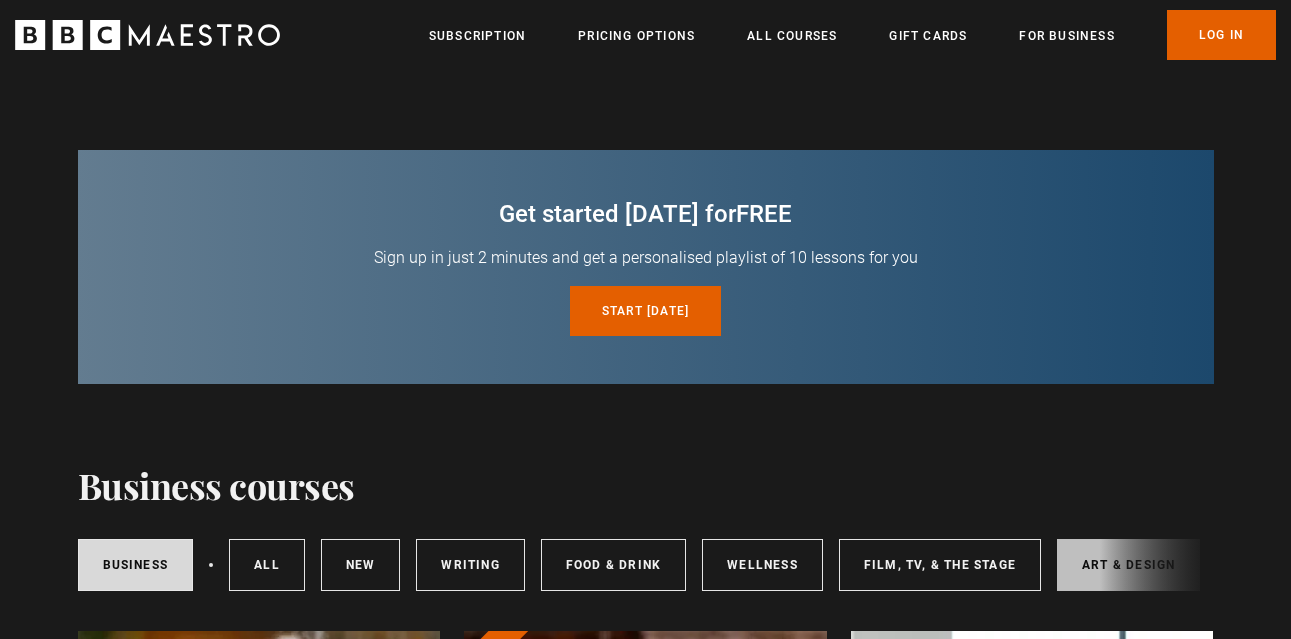 click on "Art & Design" at bounding box center [1128, 565] 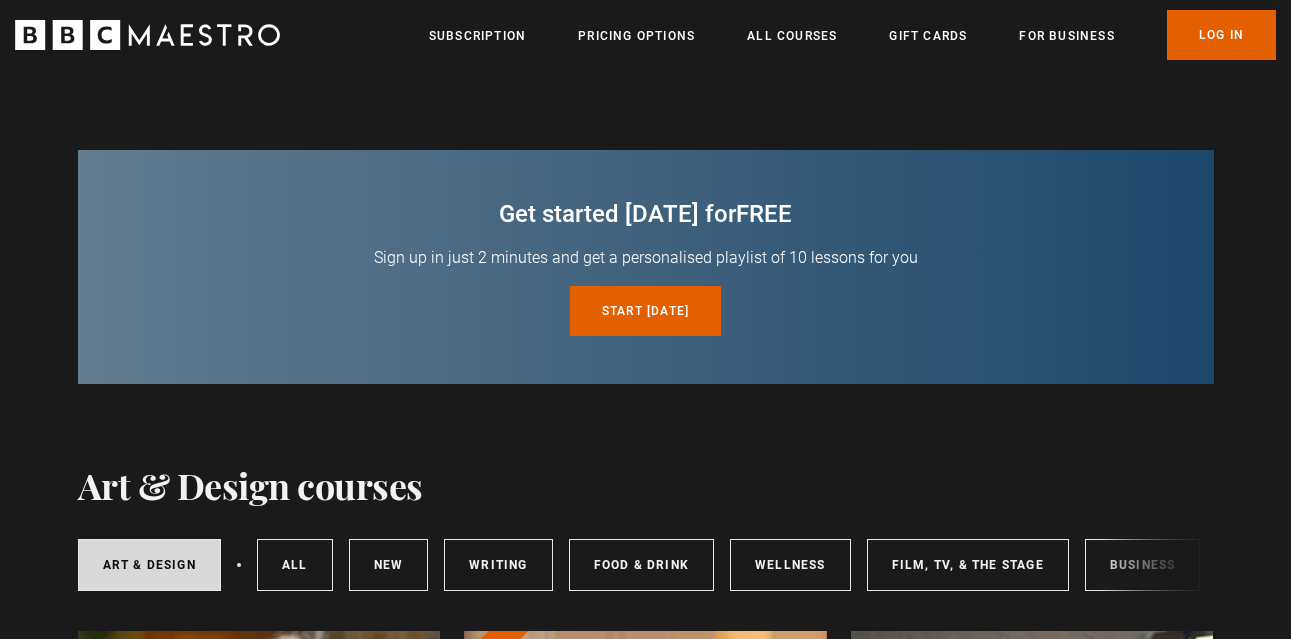 scroll, scrollTop: 0, scrollLeft: 0, axis: both 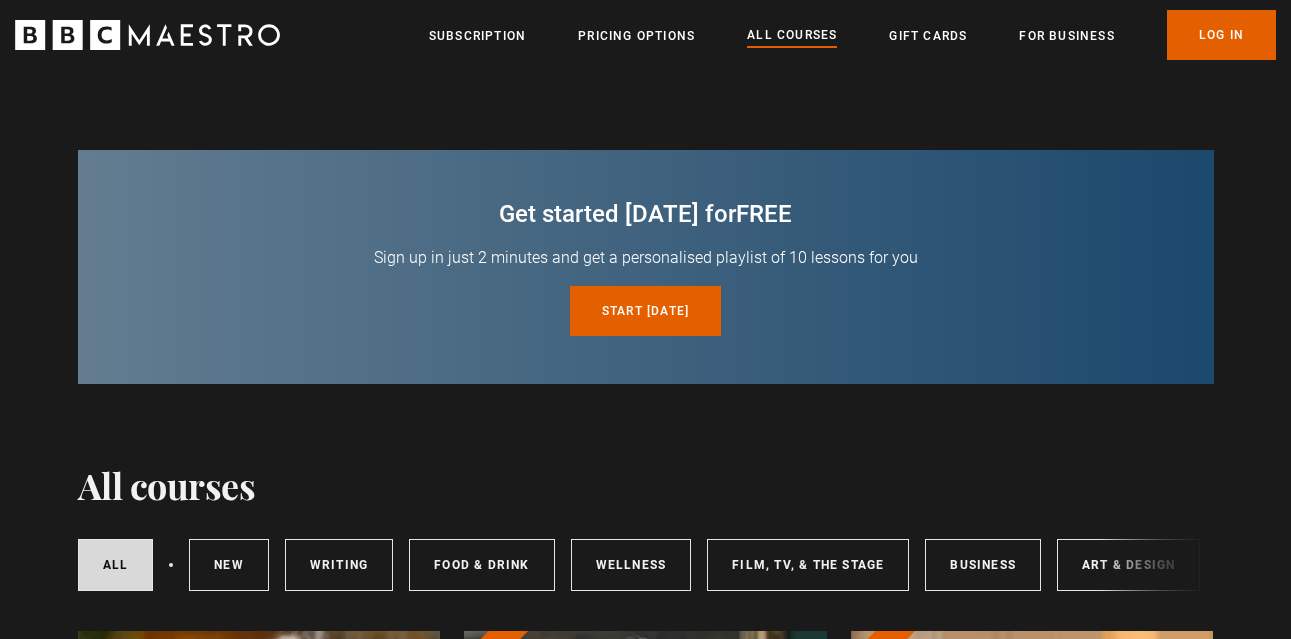 click on "Get started [DATE] for  free
Sign up in just 2 minutes and get a personalised playlist of 10 lessons for you
Start [DATE]  for free" at bounding box center (645, 227) 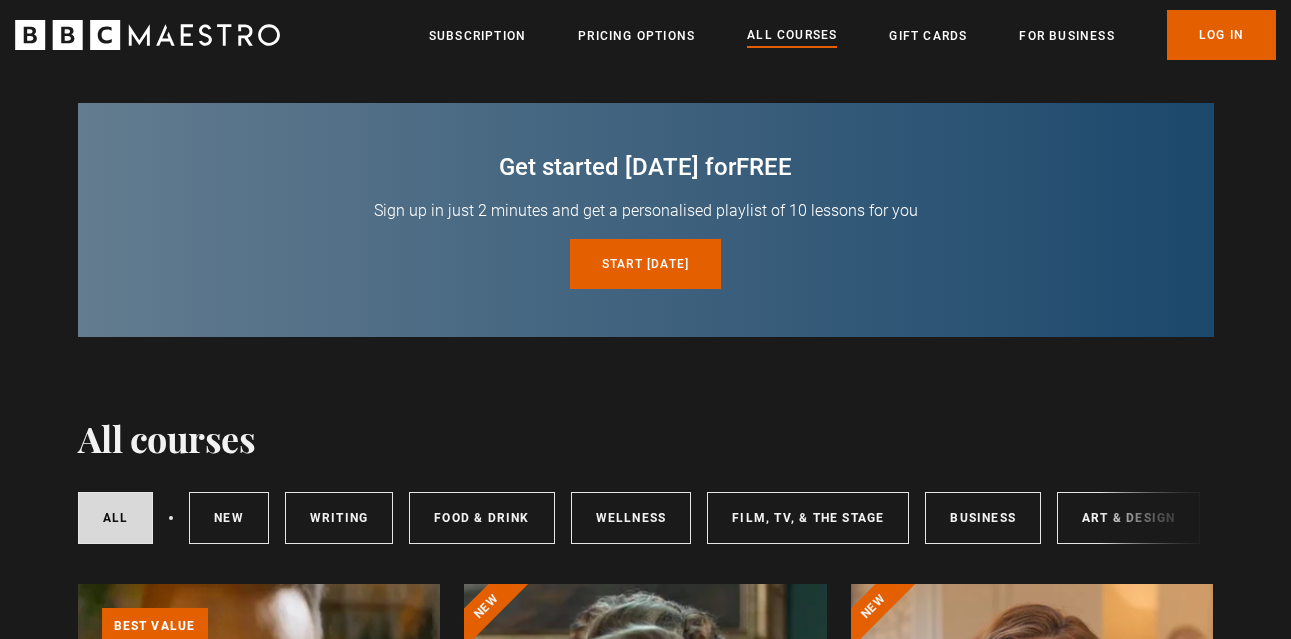 scroll, scrollTop: 0, scrollLeft: 0, axis: both 